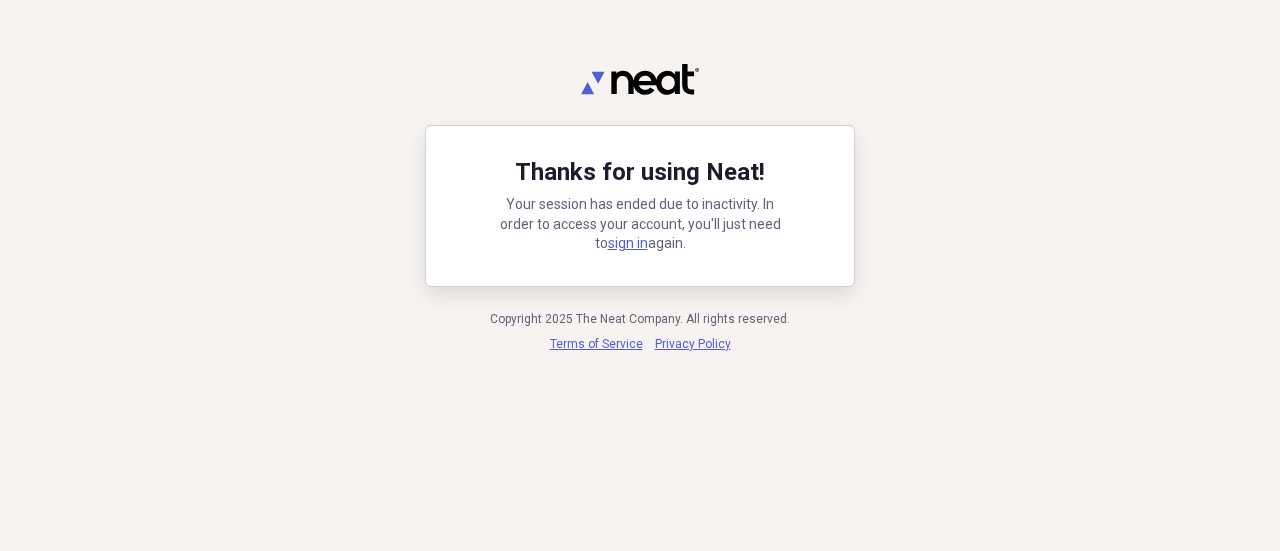 scroll, scrollTop: 0, scrollLeft: 0, axis: both 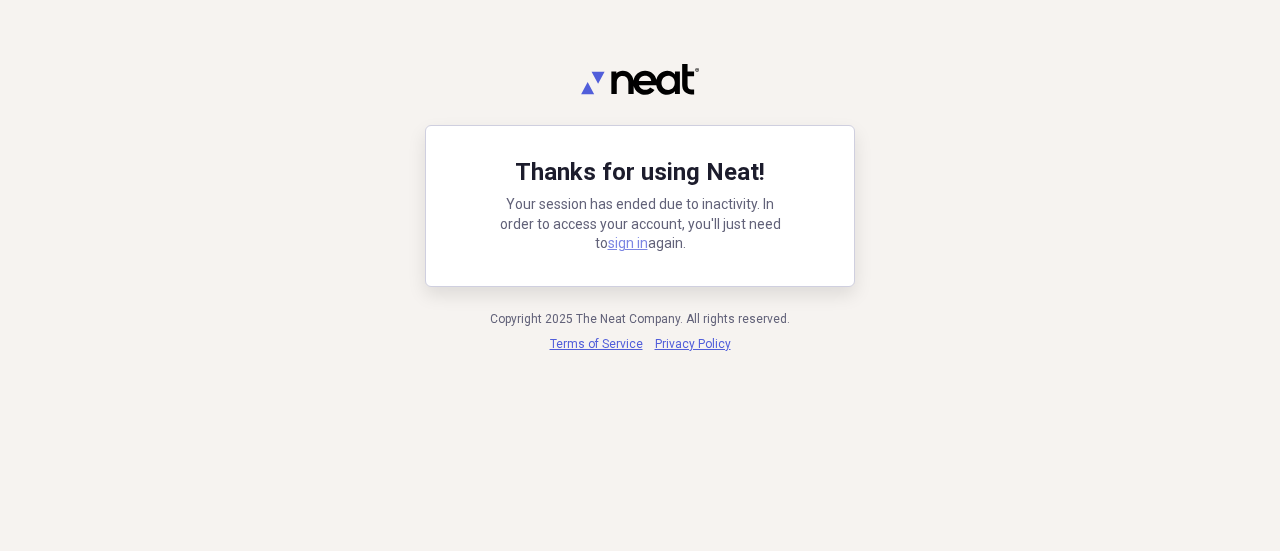 click on "sign in" at bounding box center [628, 243] 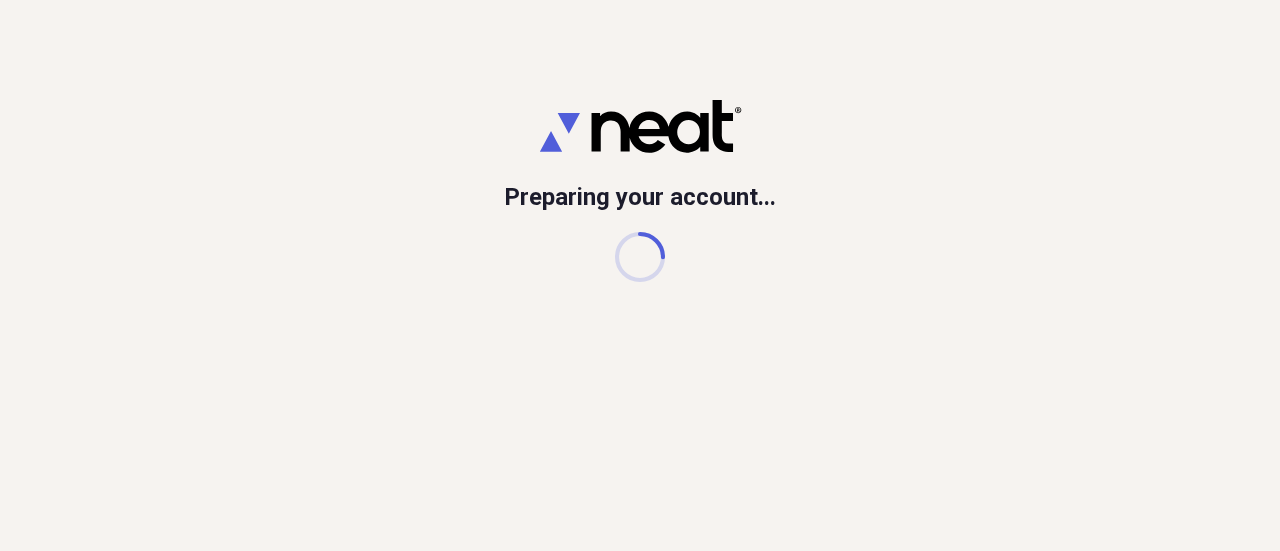 scroll, scrollTop: 0, scrollLeft: 0, axis: both 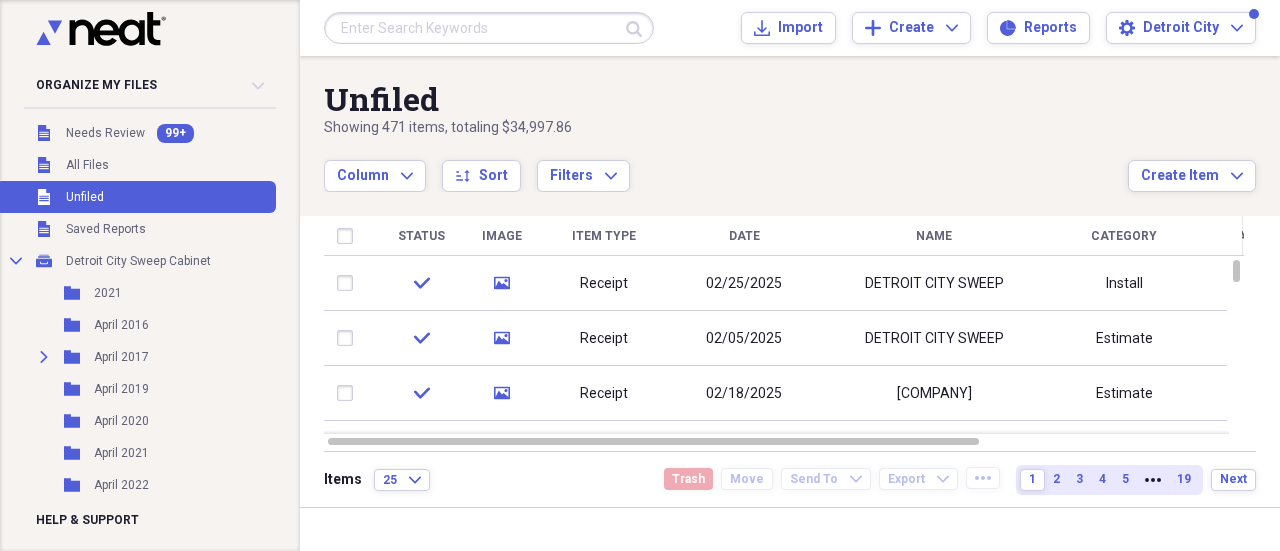 click on "Unfiled All Files" at bounding box center (136, 165) 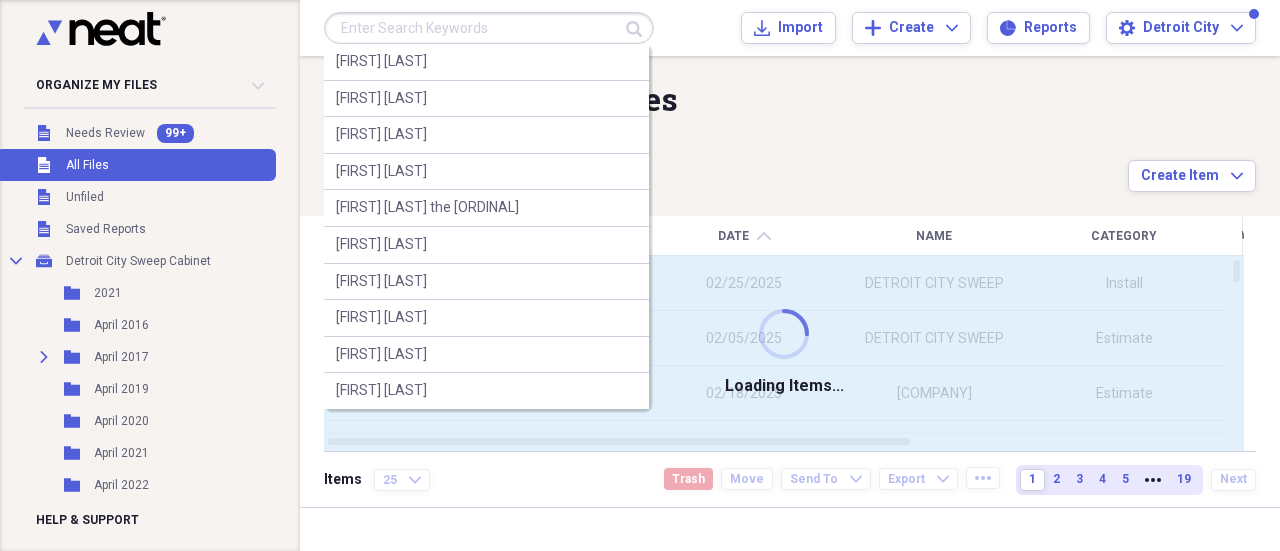 click at bounding box center (489, 28) 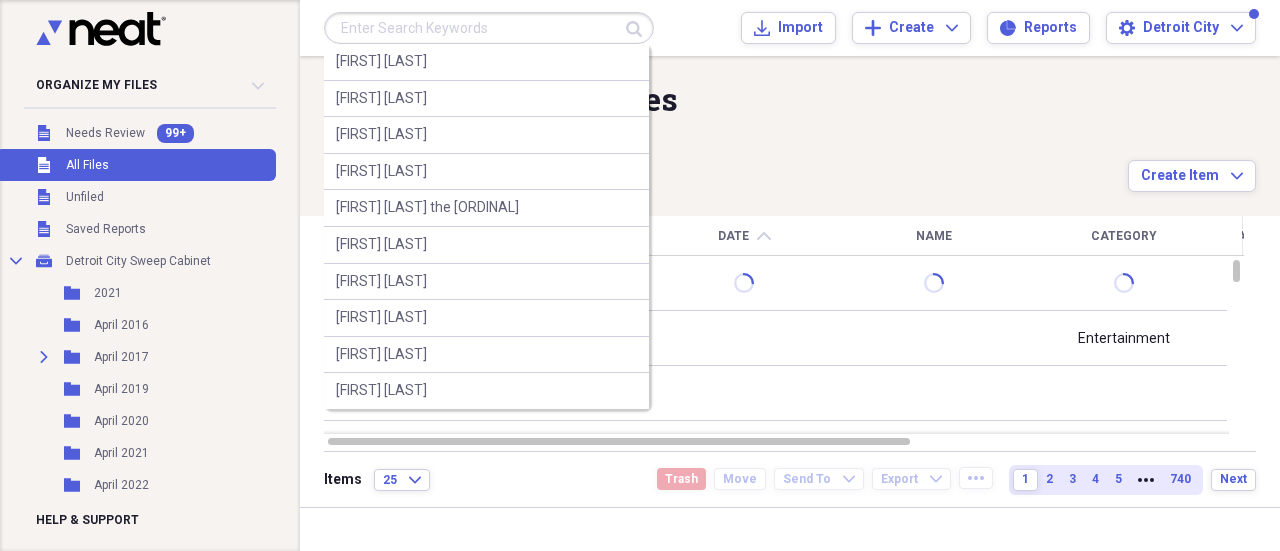 paste on "[FIRST] [LAST]" 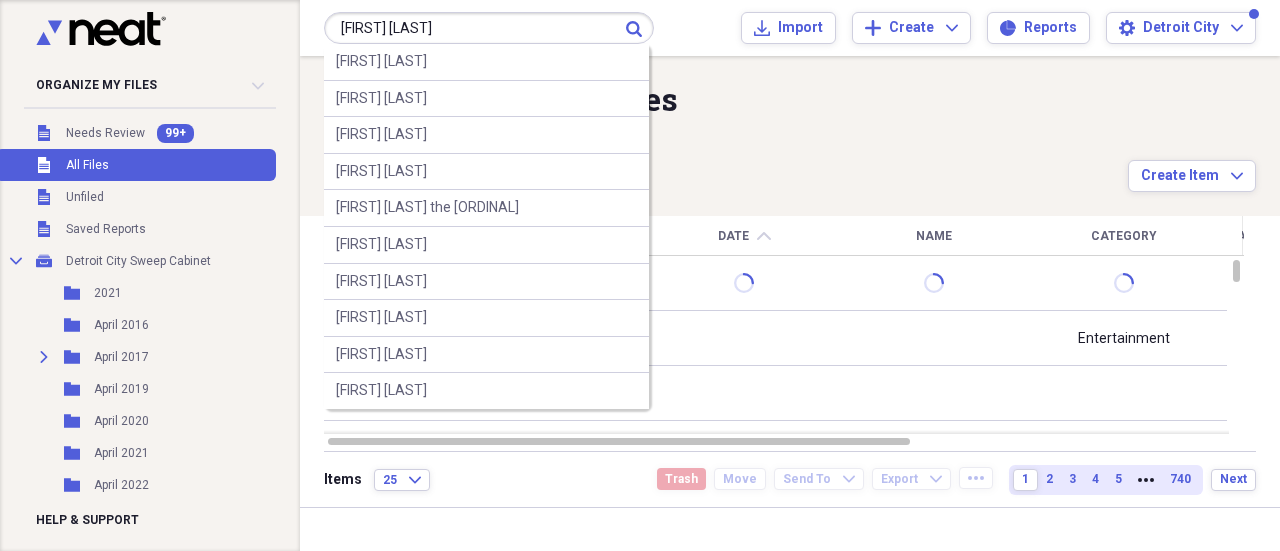type on "[FIRST] [LAST]" 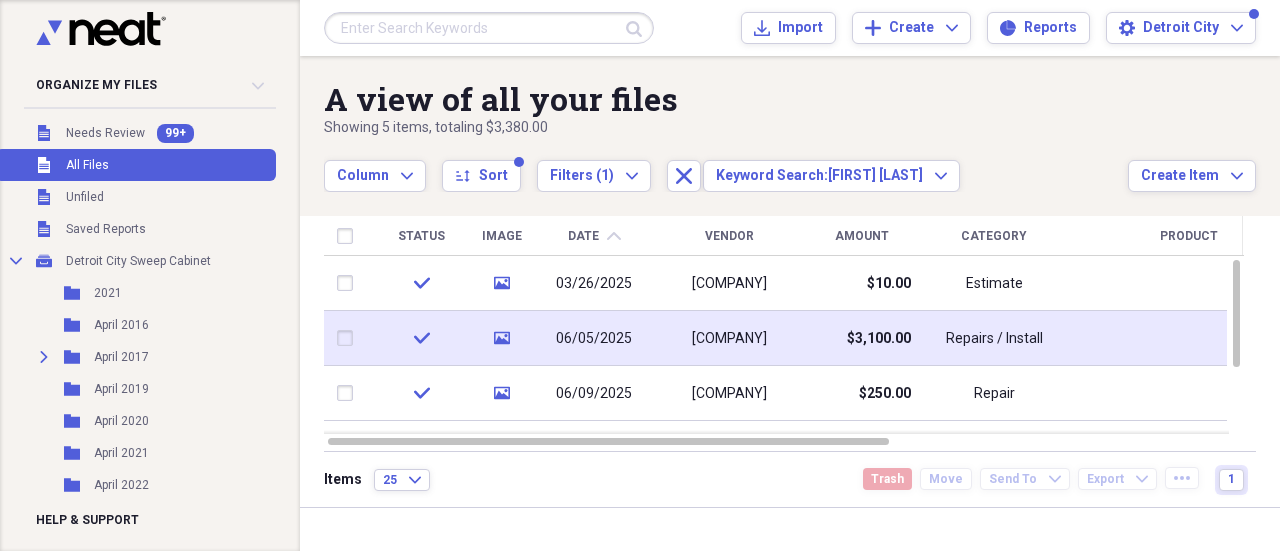 click on "$3,100.00" at bounding box center (861, 338) 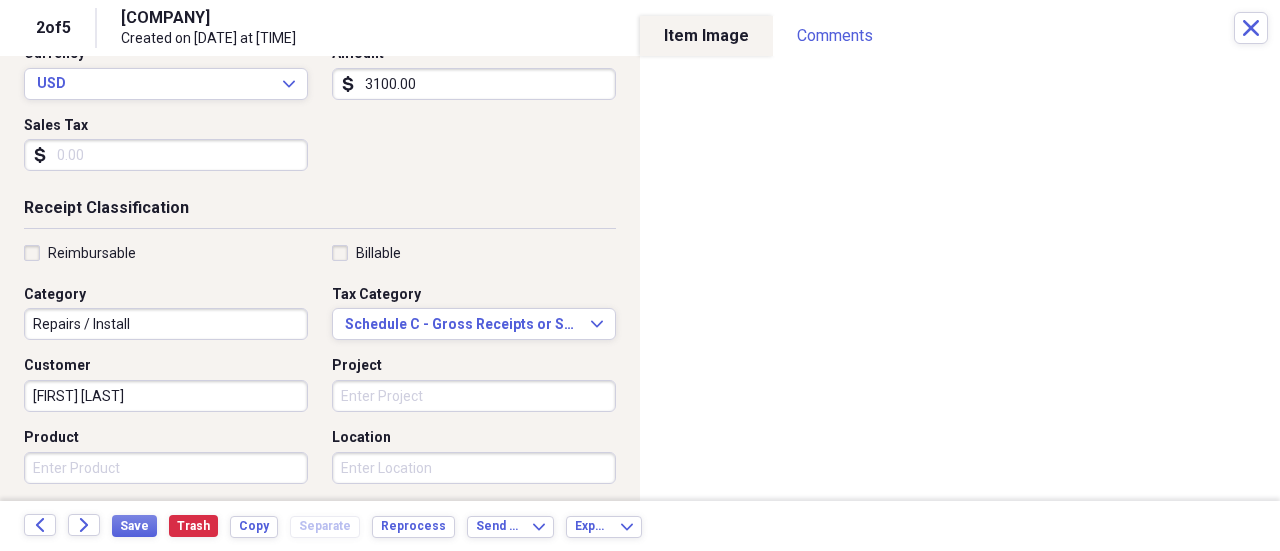 scroll, scrollTop: 573, scrollLeft: 0, axis: vertical 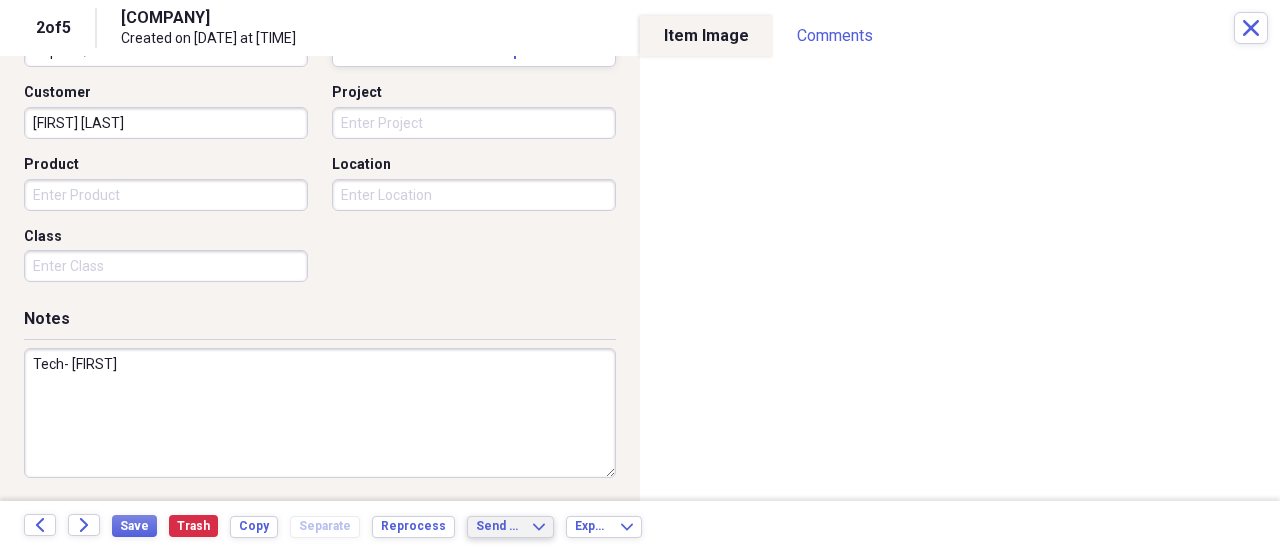 click on "Send To" at bounding box center [498, 526] 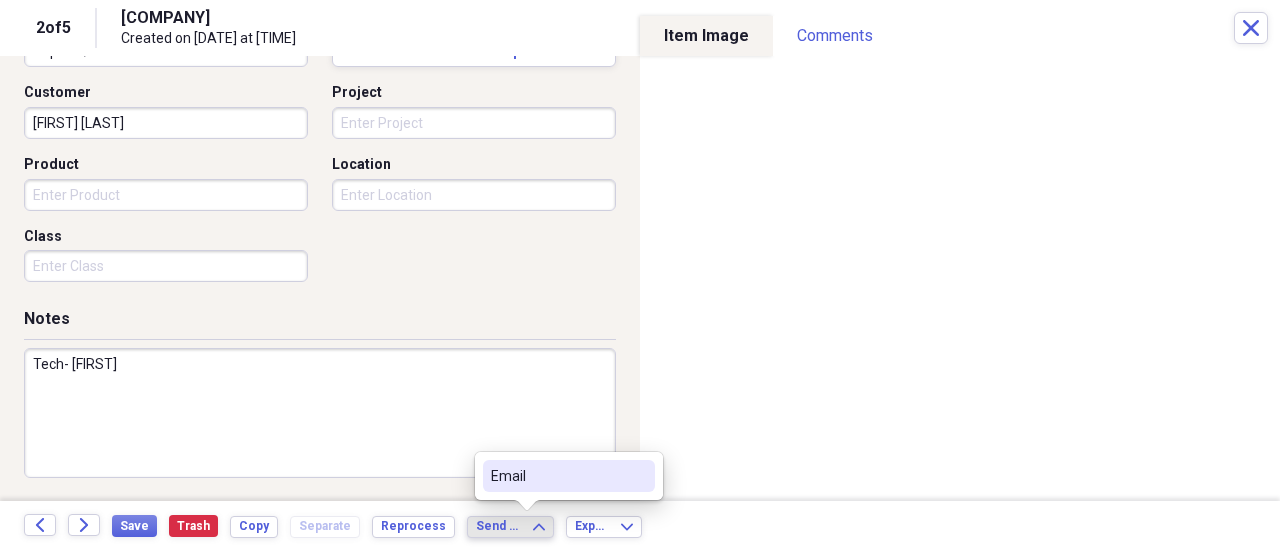 click on "Email" at bounding box center (557, 476) 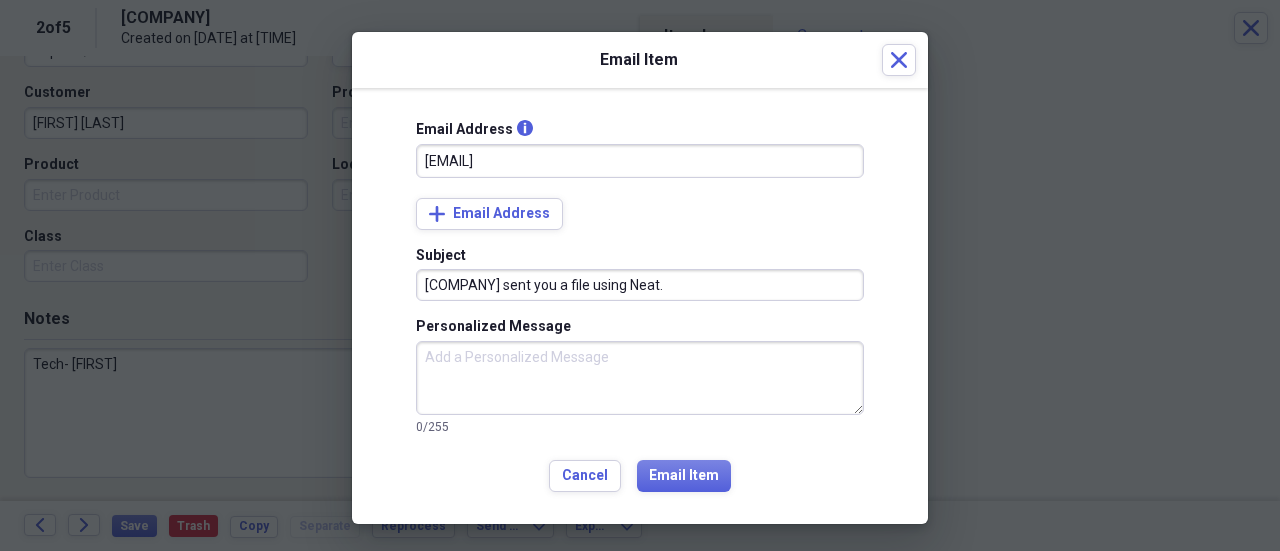 type on "[EMAIL]" 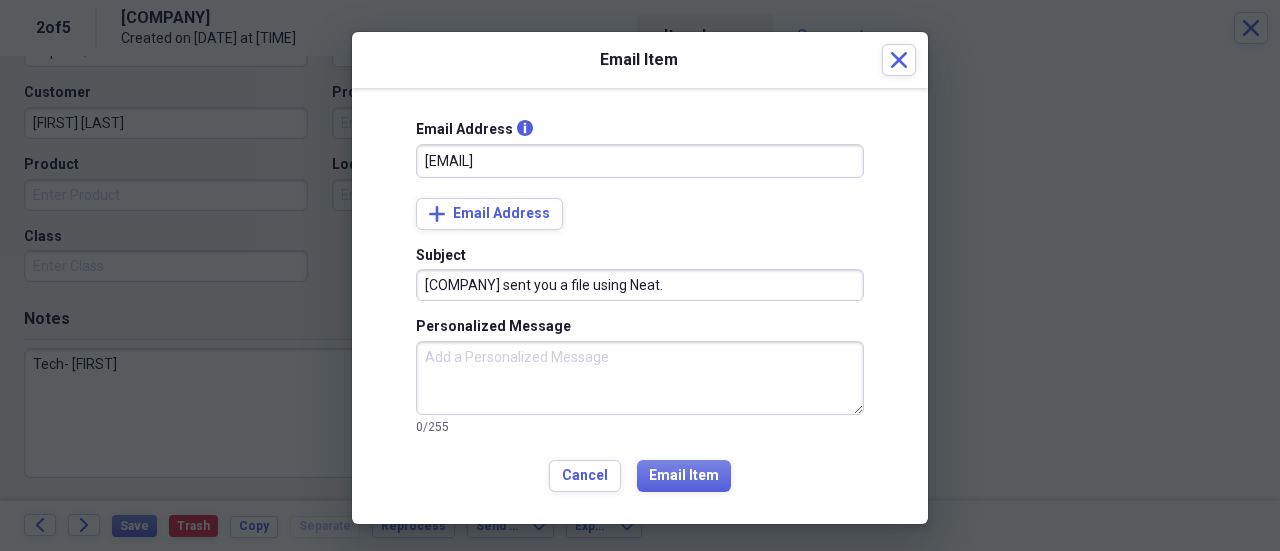drag, startPoint x: 718, startPoint y: 286, endPoint x: 538, endPoint y: 286, distance: 180 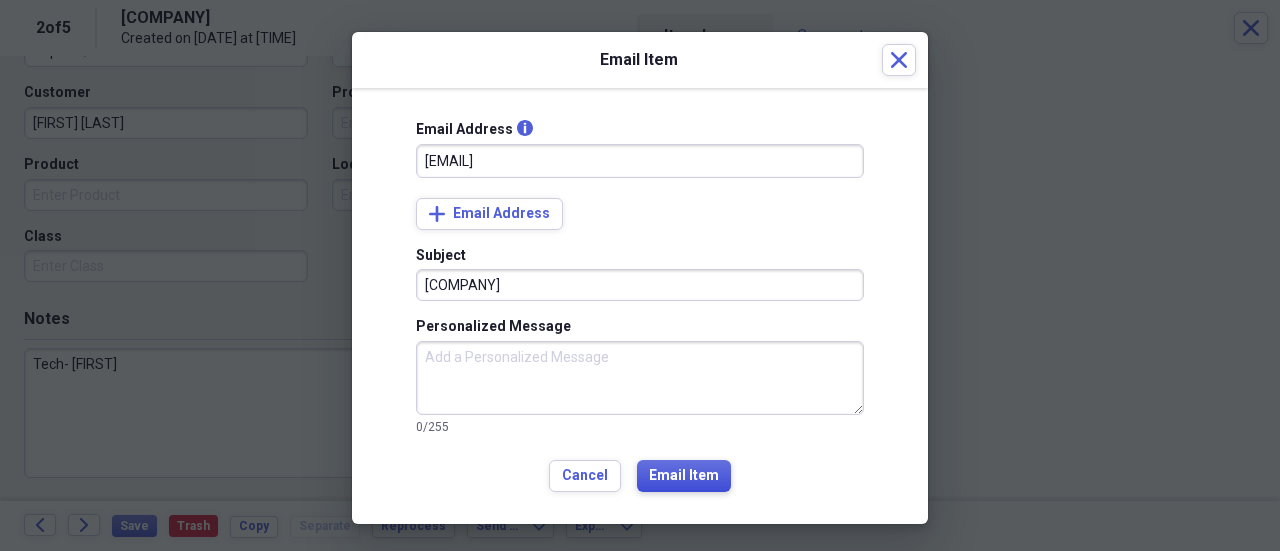 type on "[COMPANY]" 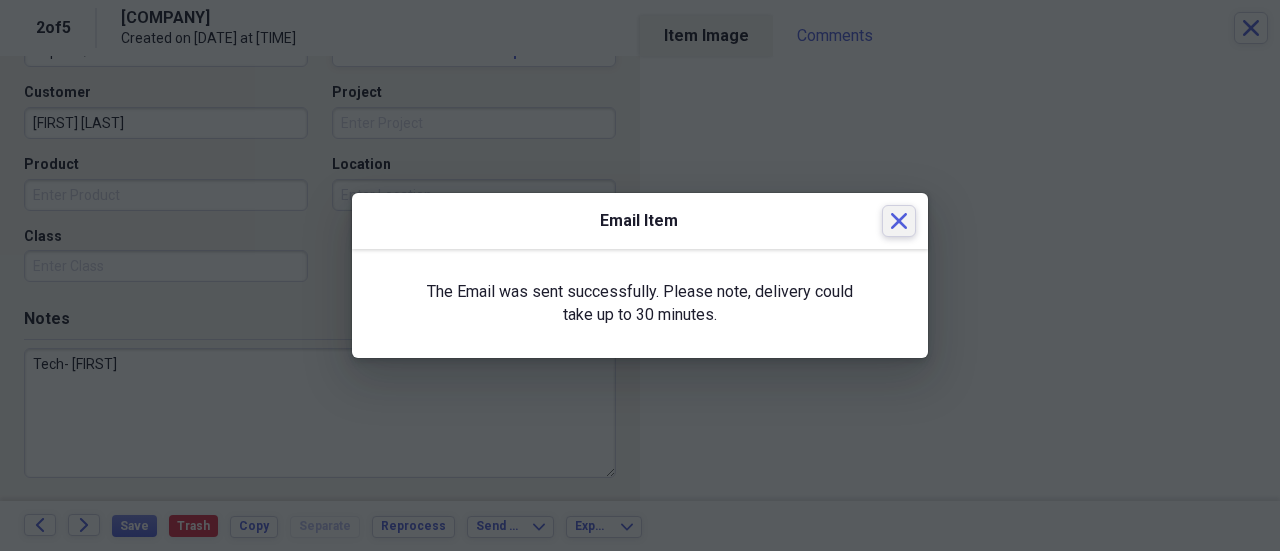 click 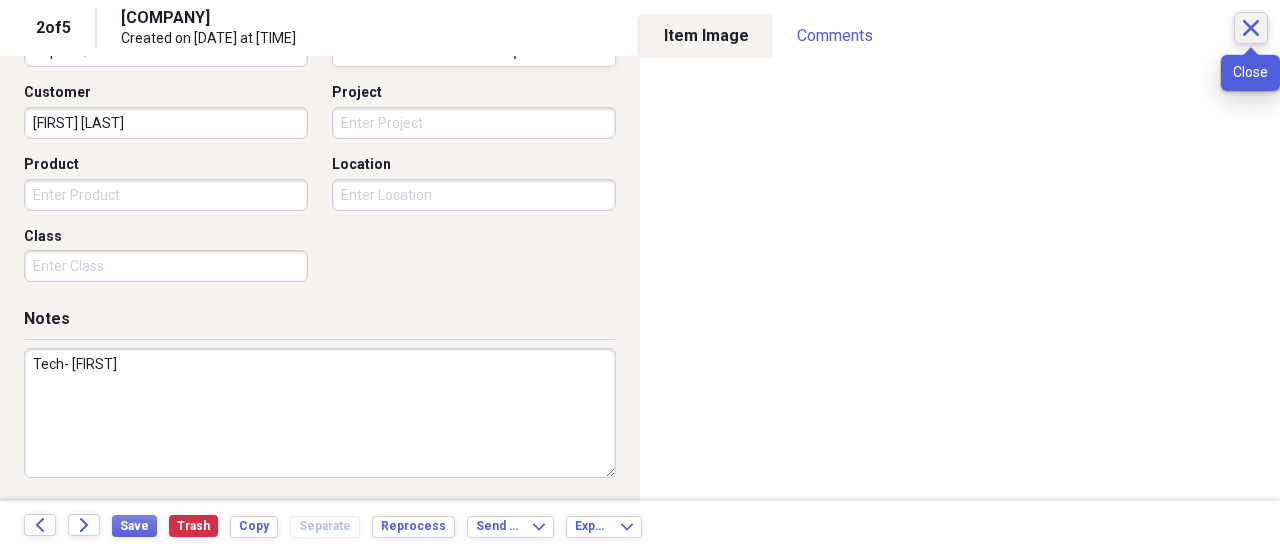 click 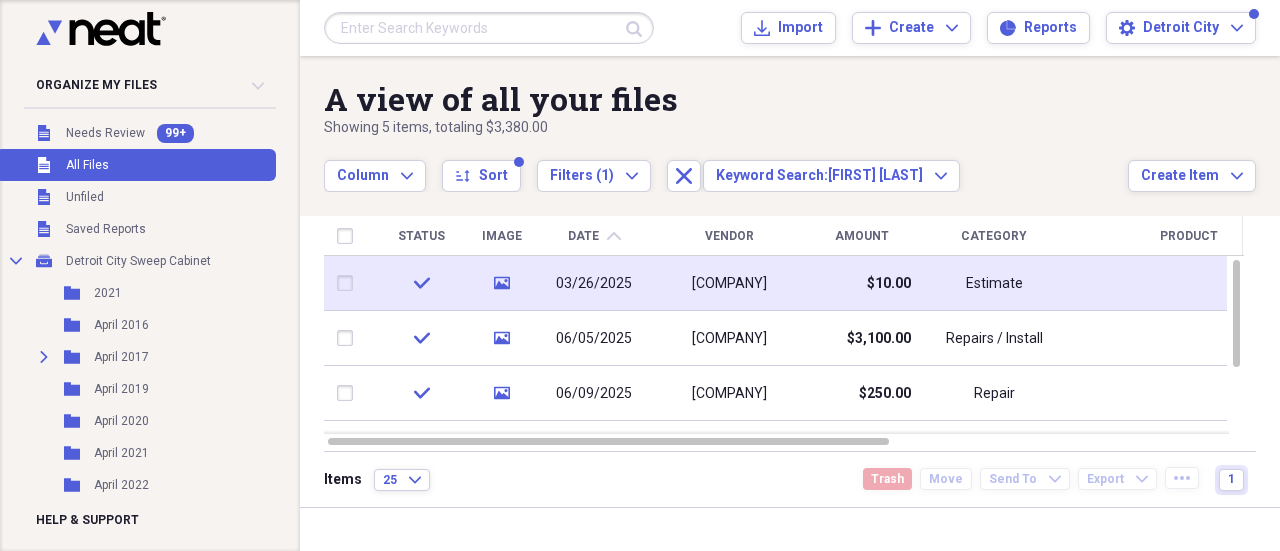 click on "[COMPANY]" at bounding box center [729, 283] 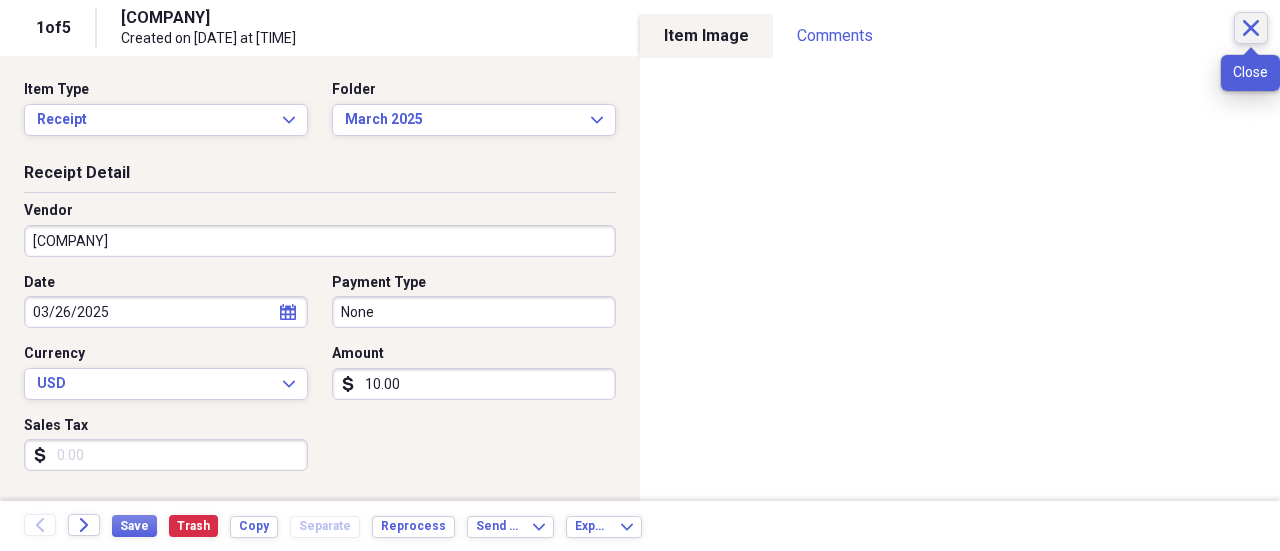 click on "Close" at bounding box center (1251, 28) 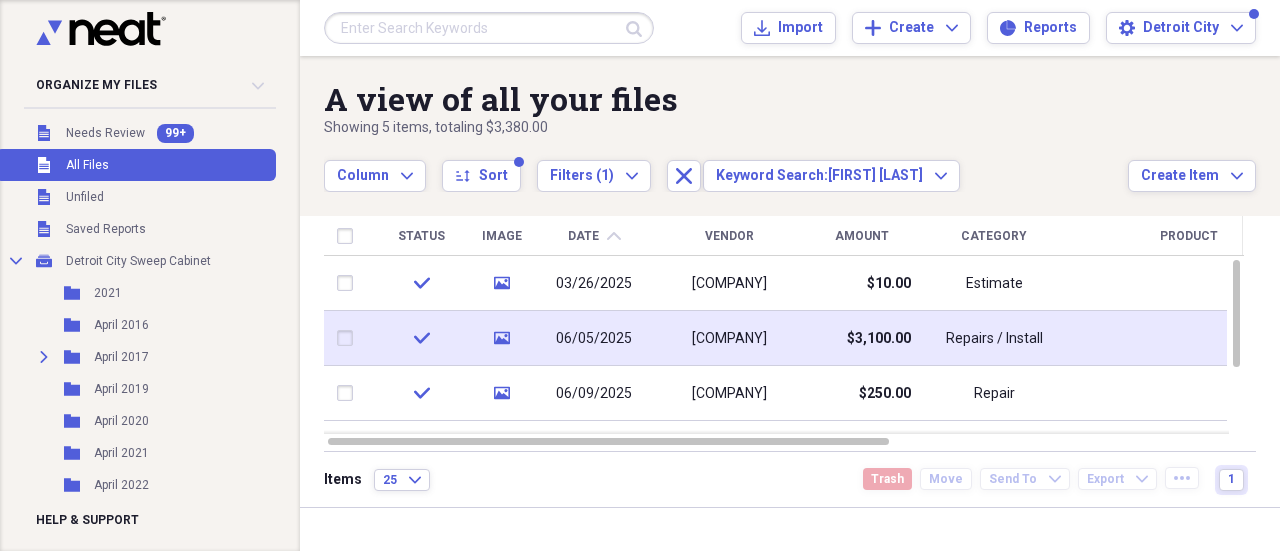 click on "$3,100.00" at bounding box center (879, 339) 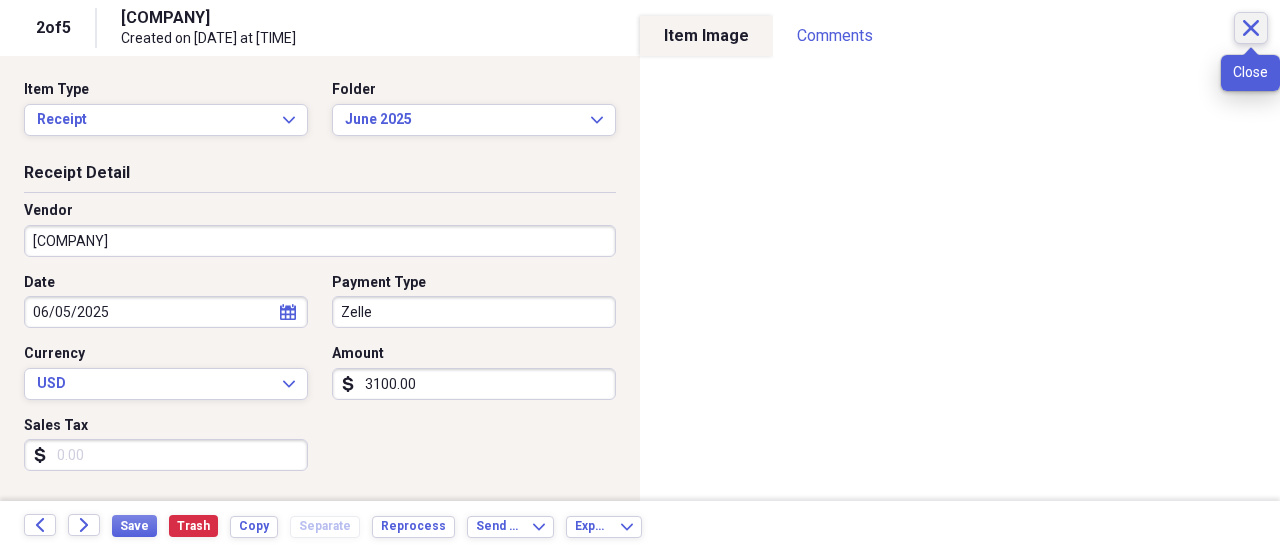 click on "Close" 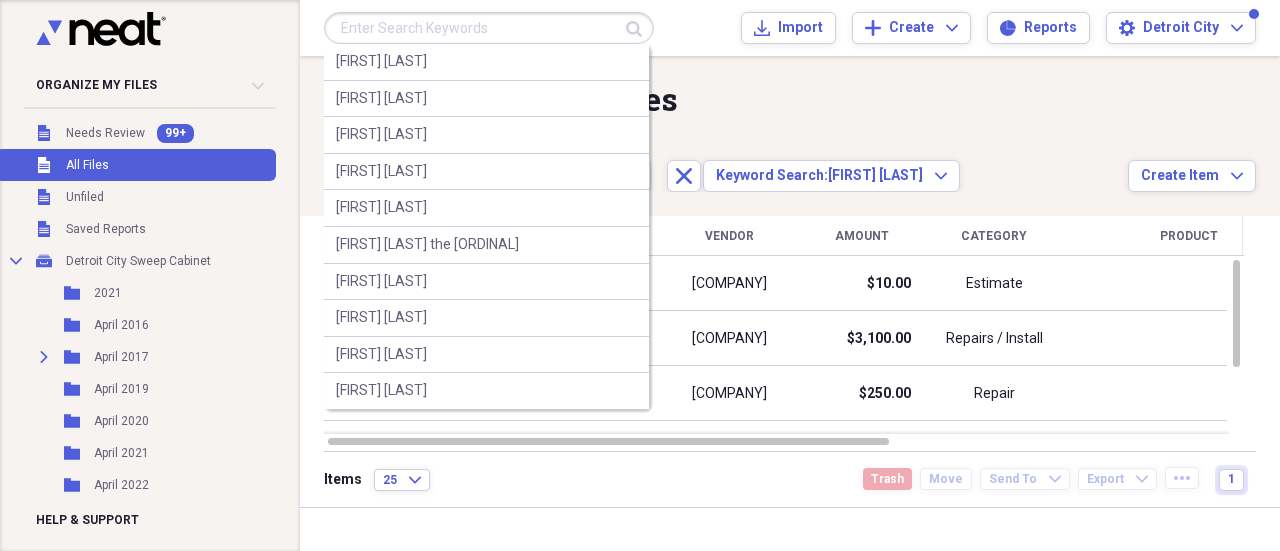 click at bounding box center [489, 28] 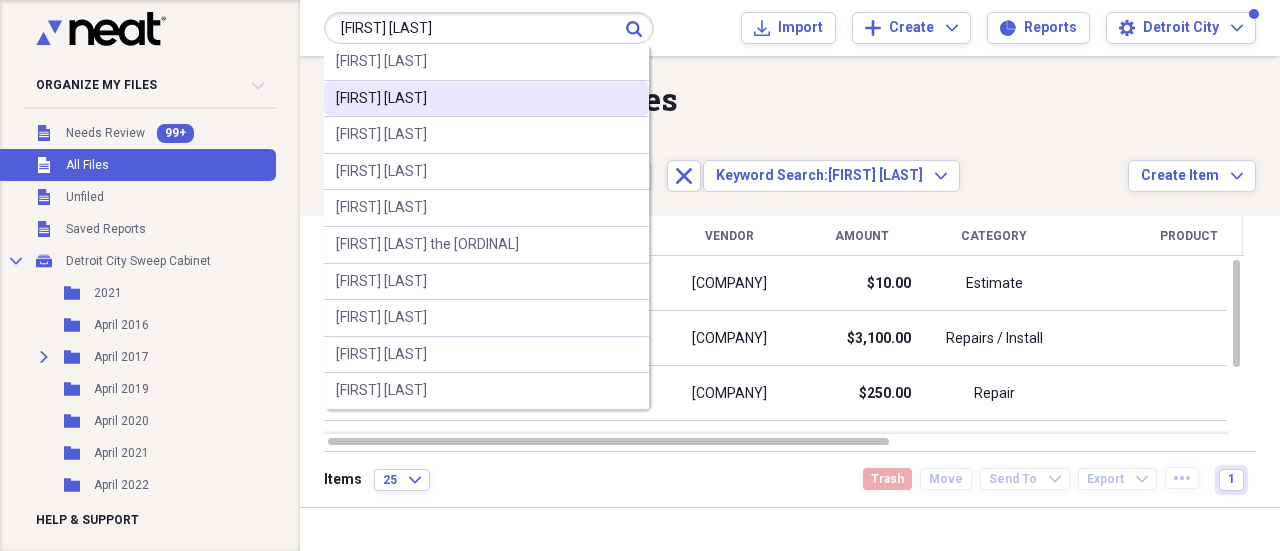 type on "[FIRST] [LAST]" 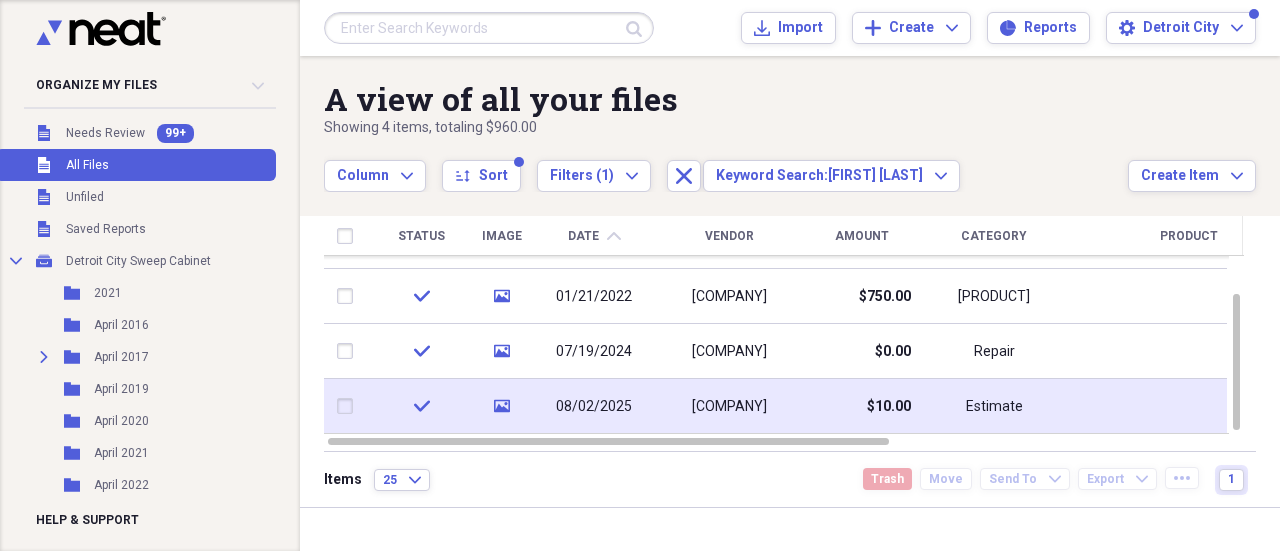 click on "$10.00" at bounding box center (861, 406) 